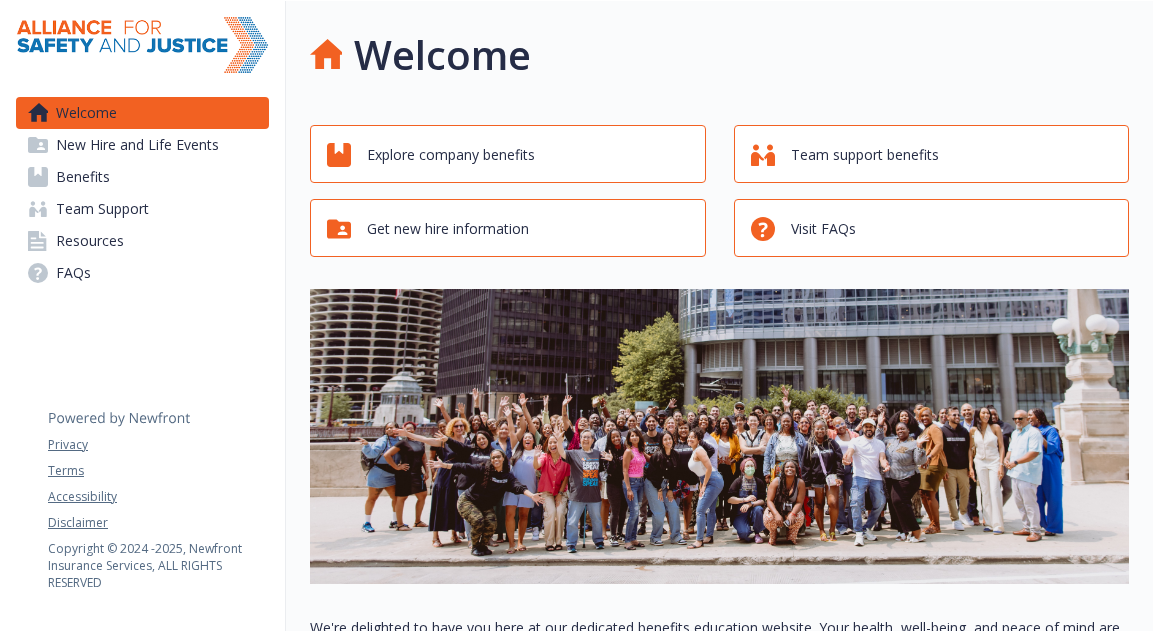 scroll, scrollTop: 0, scrollLeft: 0, axis: both 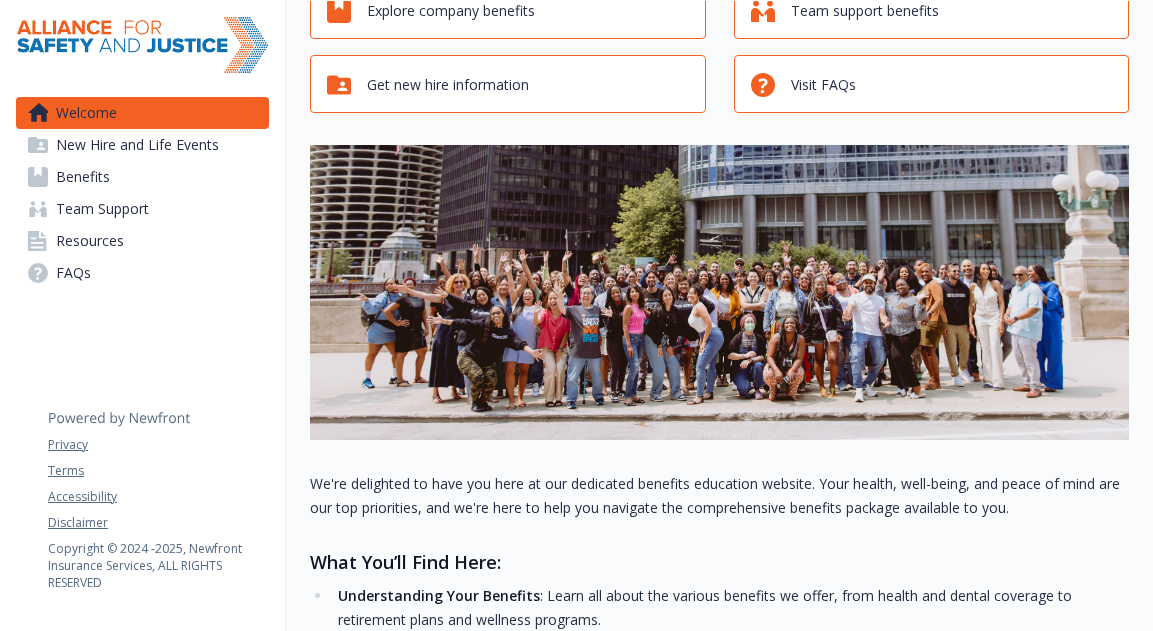 click on "Benefits" at bounding box center [142, 177] 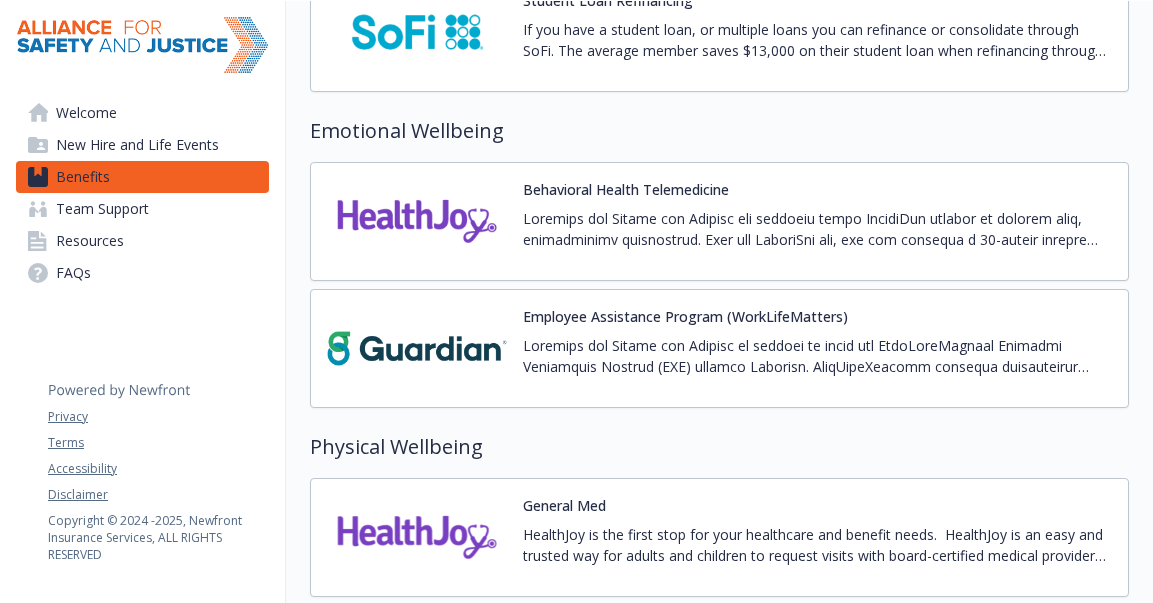 scroll, scrollTop: 2844, scrollLeft: 0, axis: vertical 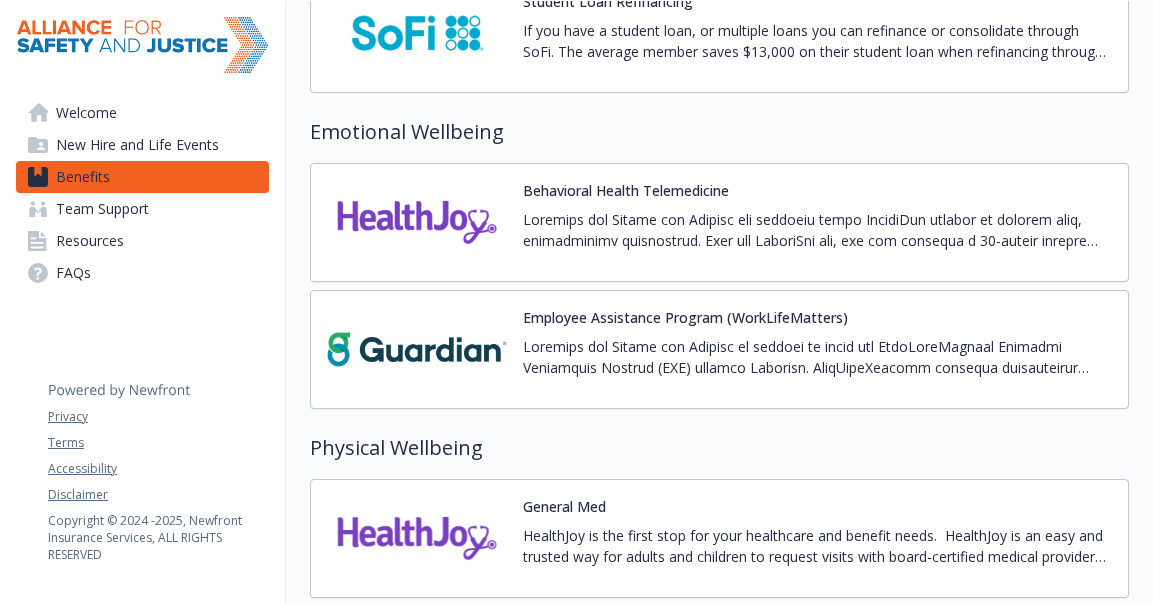 click at bounding box center (417, 222) 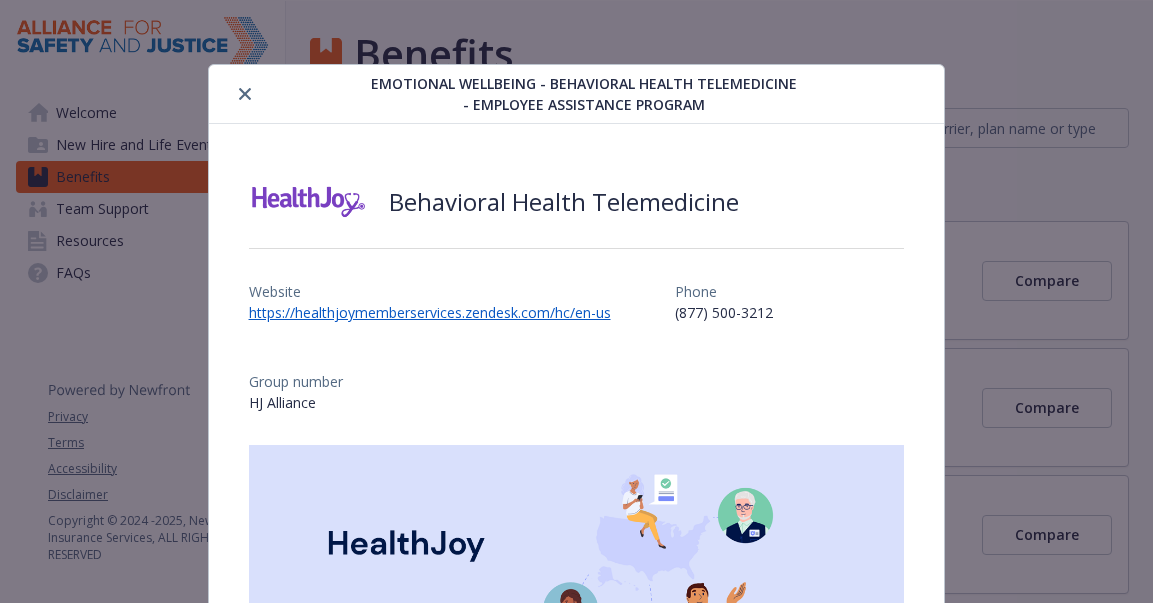 scroll, scrollTop: 60, scrollLeft: 0, axis: vertical 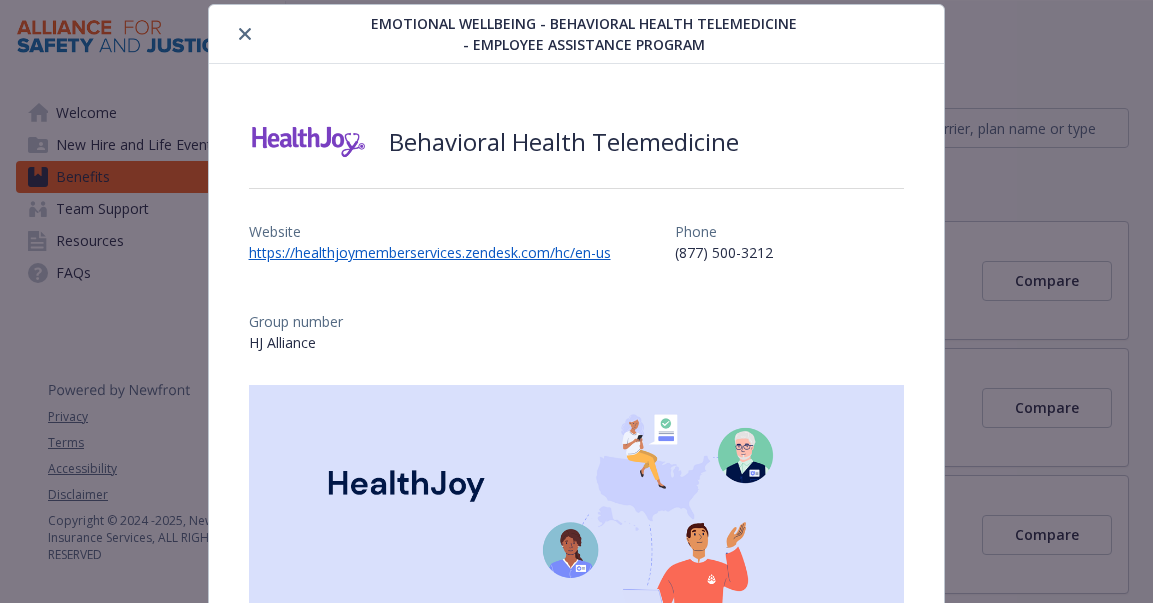 click on "https://healthjoymemberservices.zendesk.com/hc/en-us" at bounding box center [438, 252] 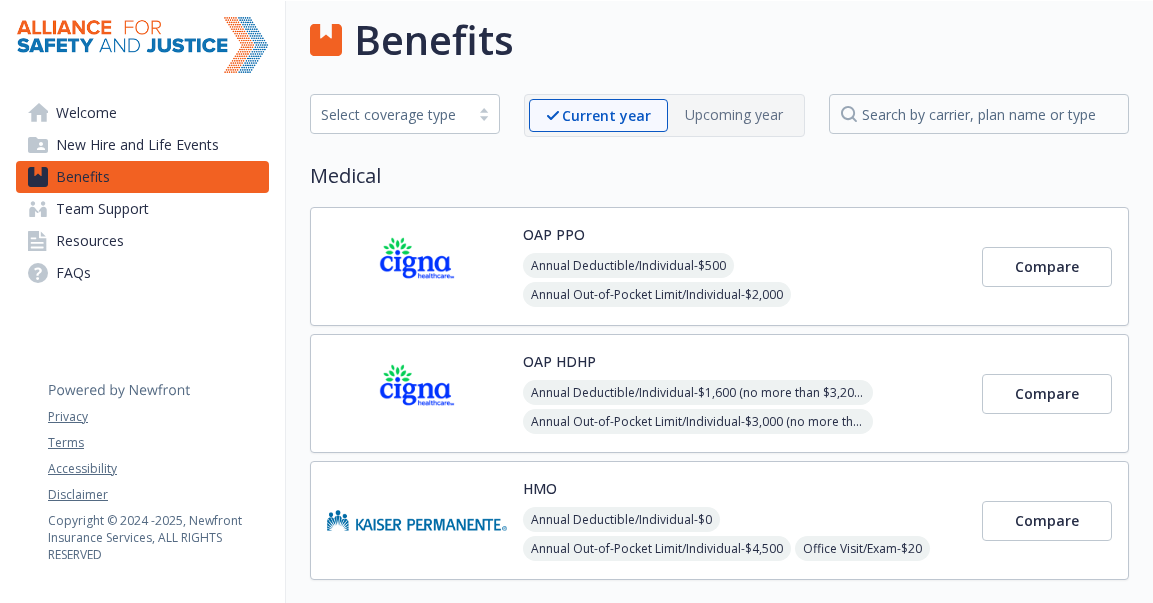 scroll, scrollTop: 19, scrollLeft: 0, axis: vertical 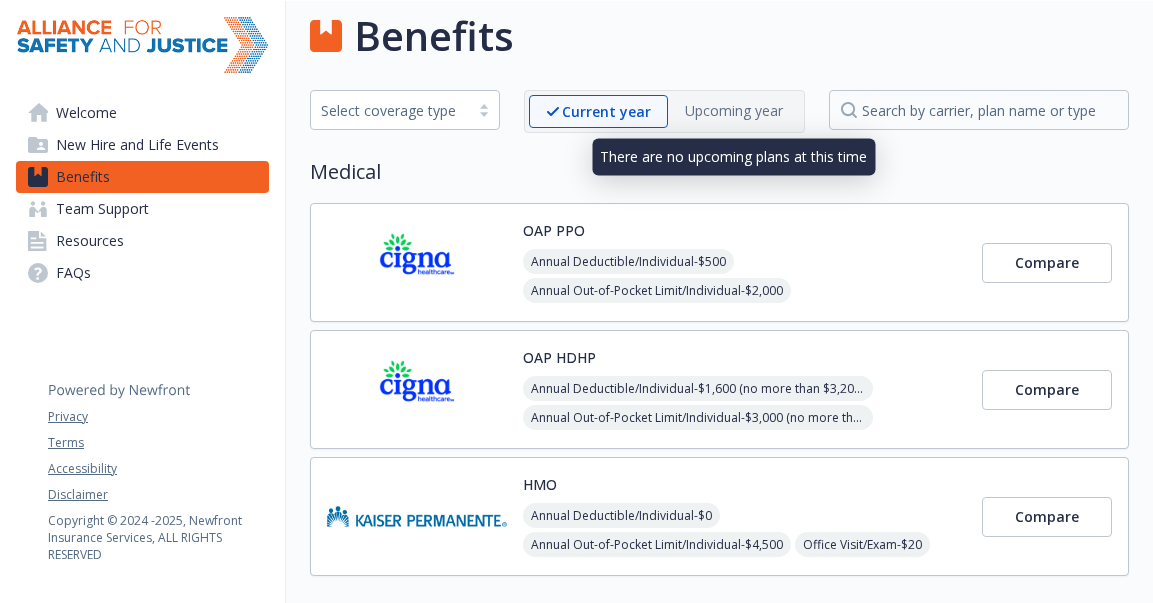 click on "Upcoming year" at bounding box center [734, 110] 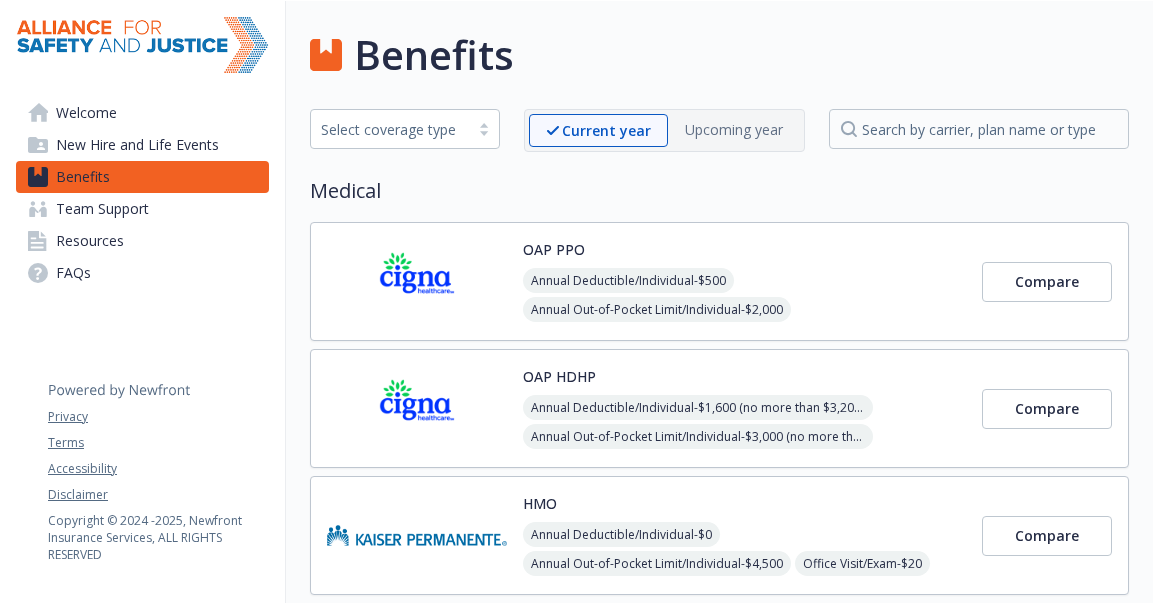 scroll, scrollTop: 0, scrollLeft: 0, axis: both 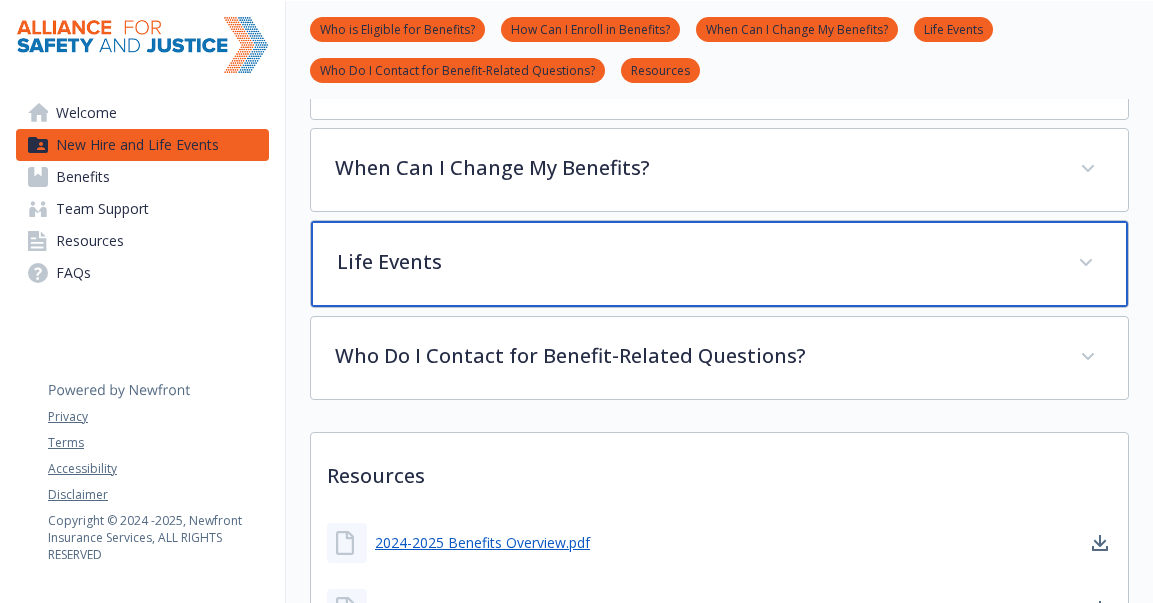 click on "Life Events" at bounding box center (695, 262) 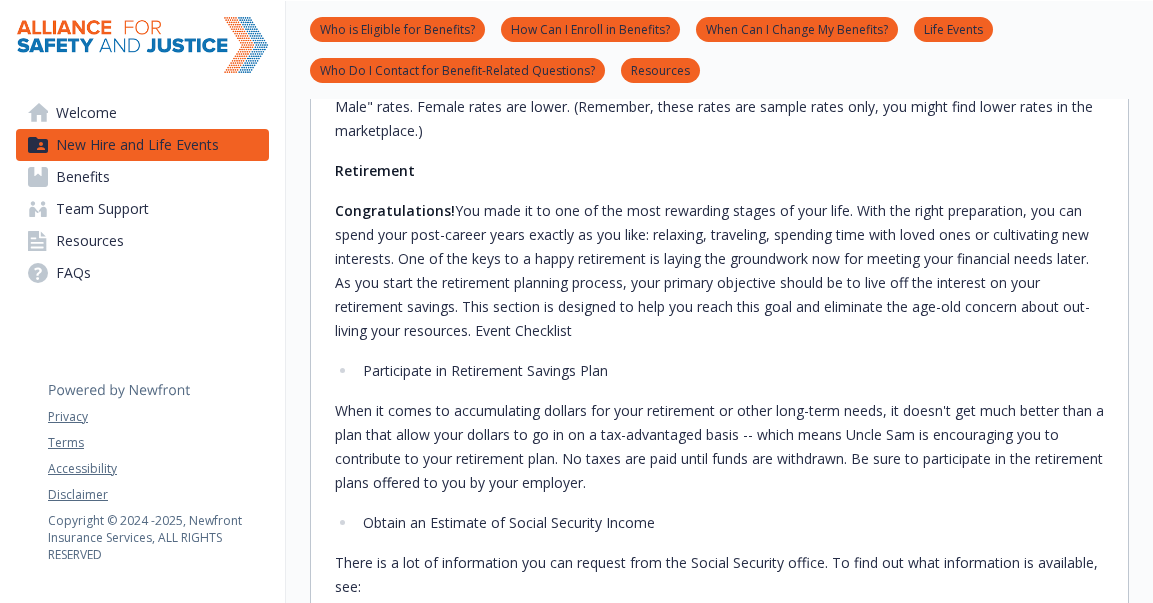 scroll, scrollTop: 4213, scrollLeft: 0, axis: vertical 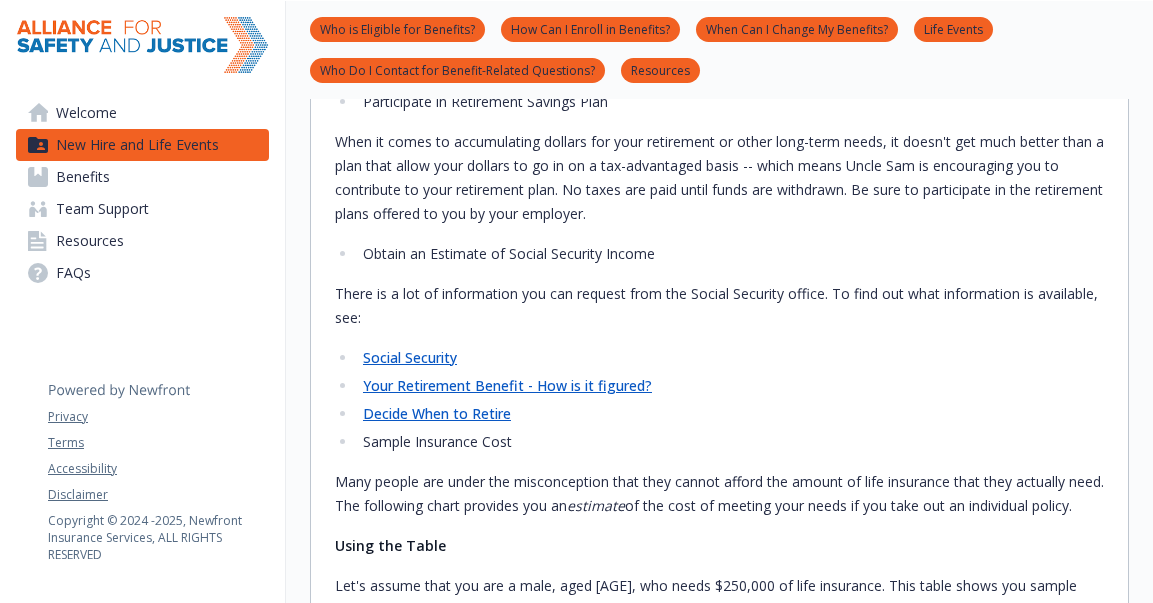 click on "Welcome" at bounding box center [142, 113] 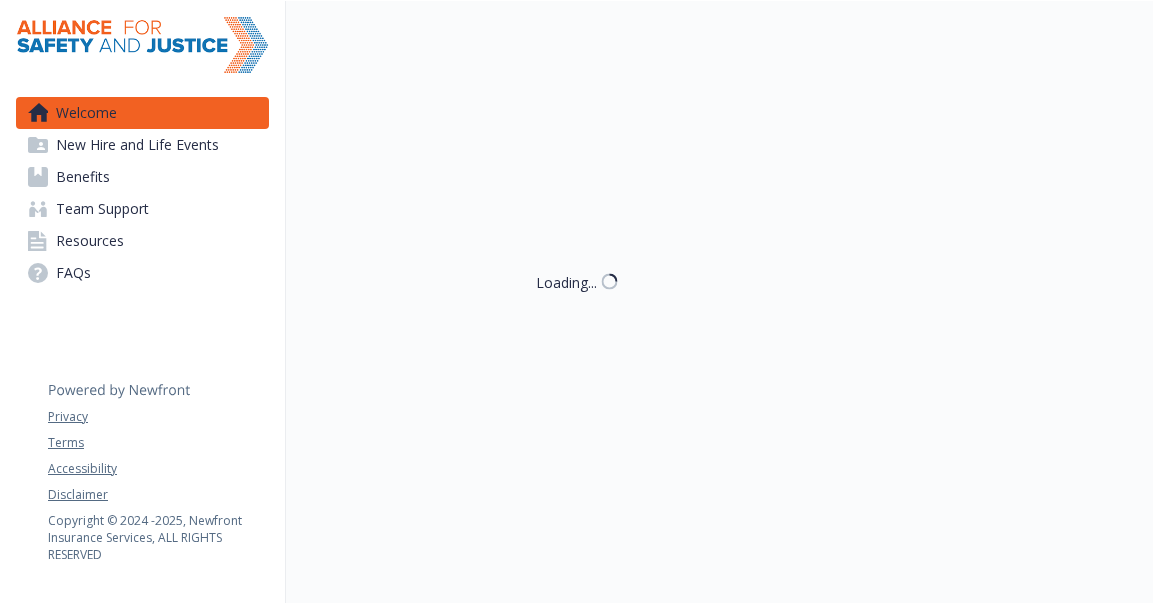 scroll, scrollTop: 1, scrollLeft: 0, axis: vertical 